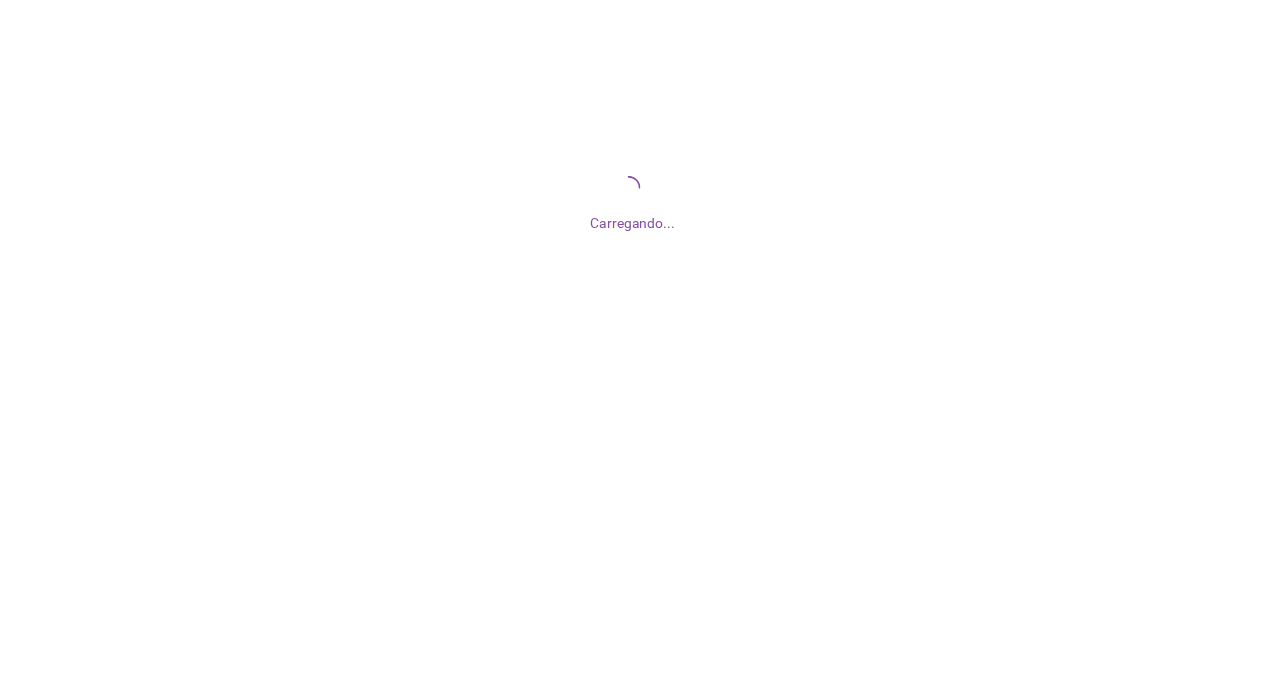 scroll, scrollTop: 0, scrollLeft: 0, axis: both 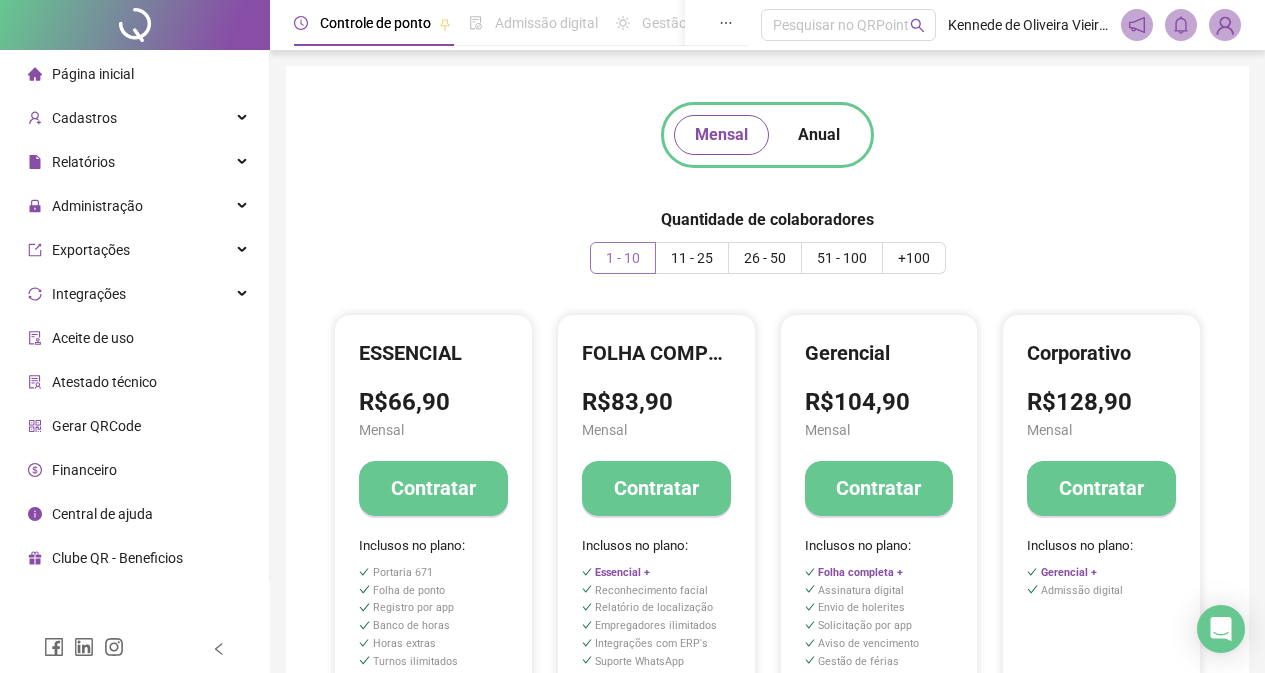 click at bounding box center [623, 258] 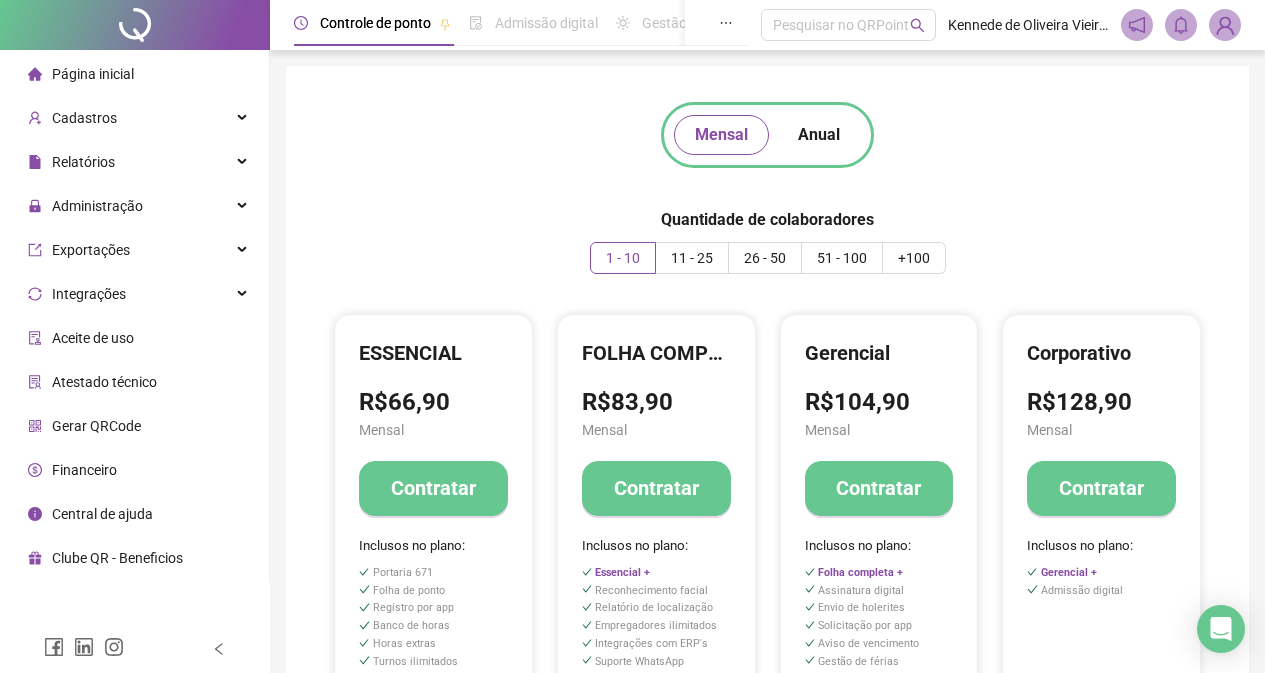 scroll, scrollTop: 235, scrollLeft: 0, axis: vertical 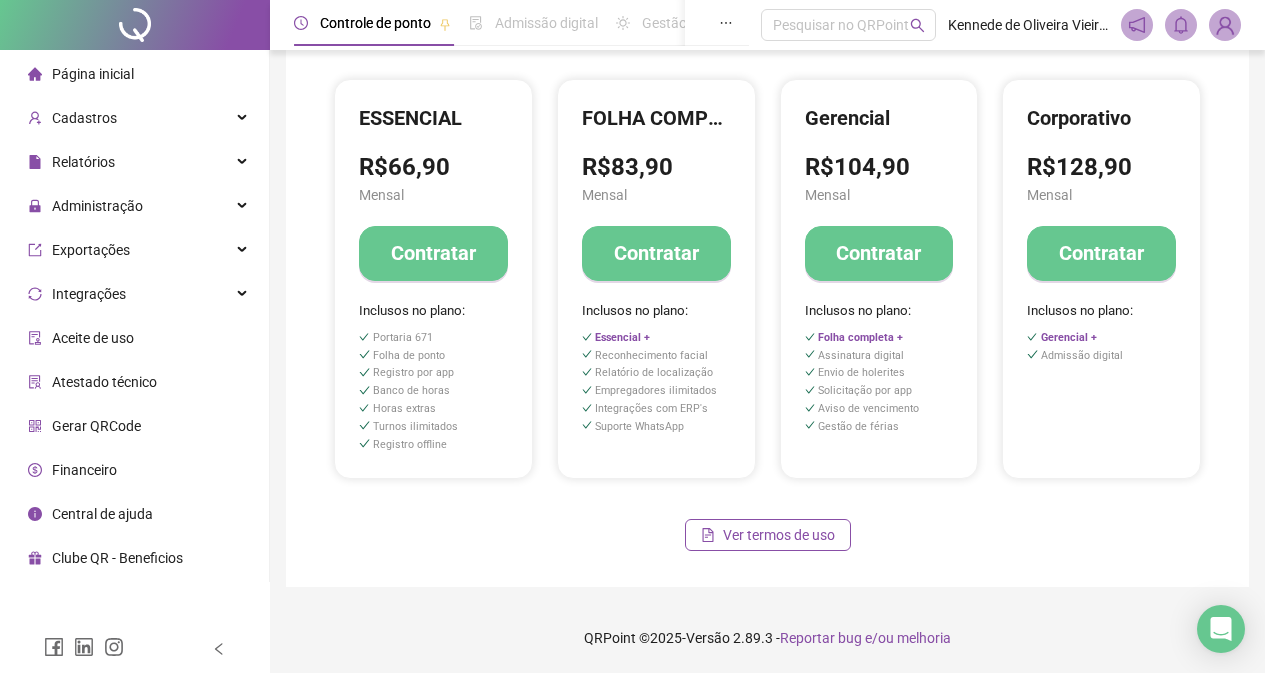 click on "Financeiro" at bounding box center [84, 470] 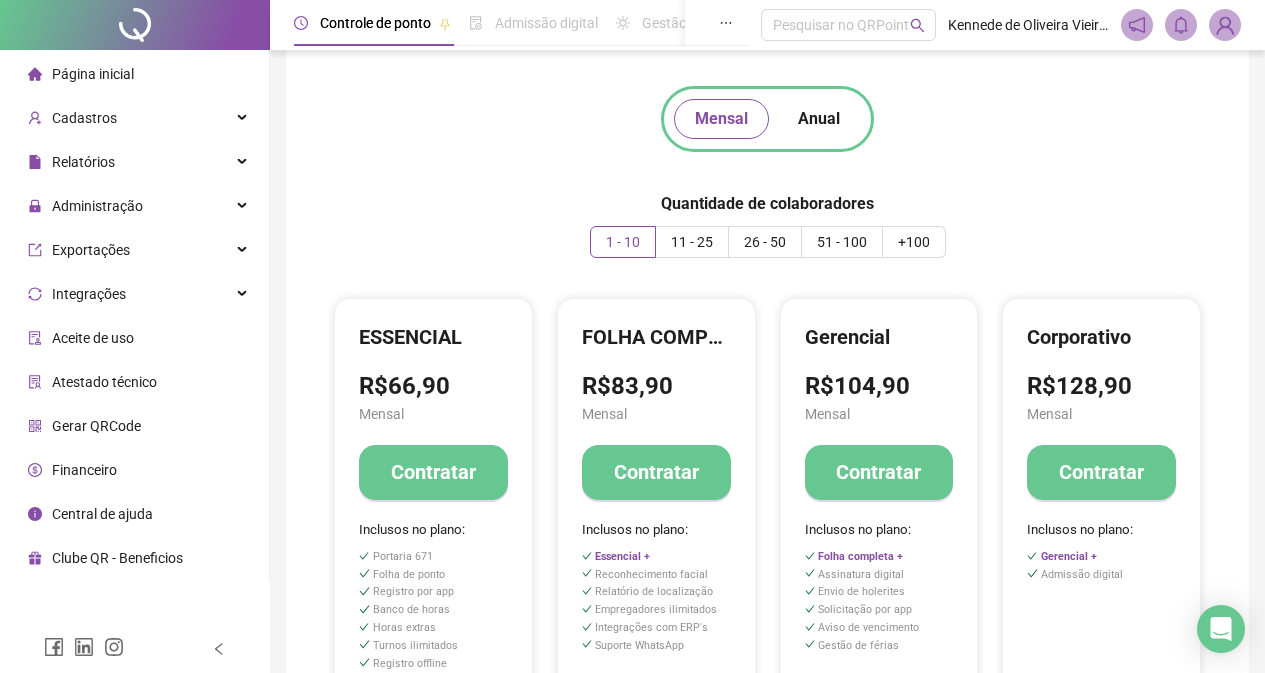 scroll, scrollTop: 0, scrollLeft: 0, axis: both 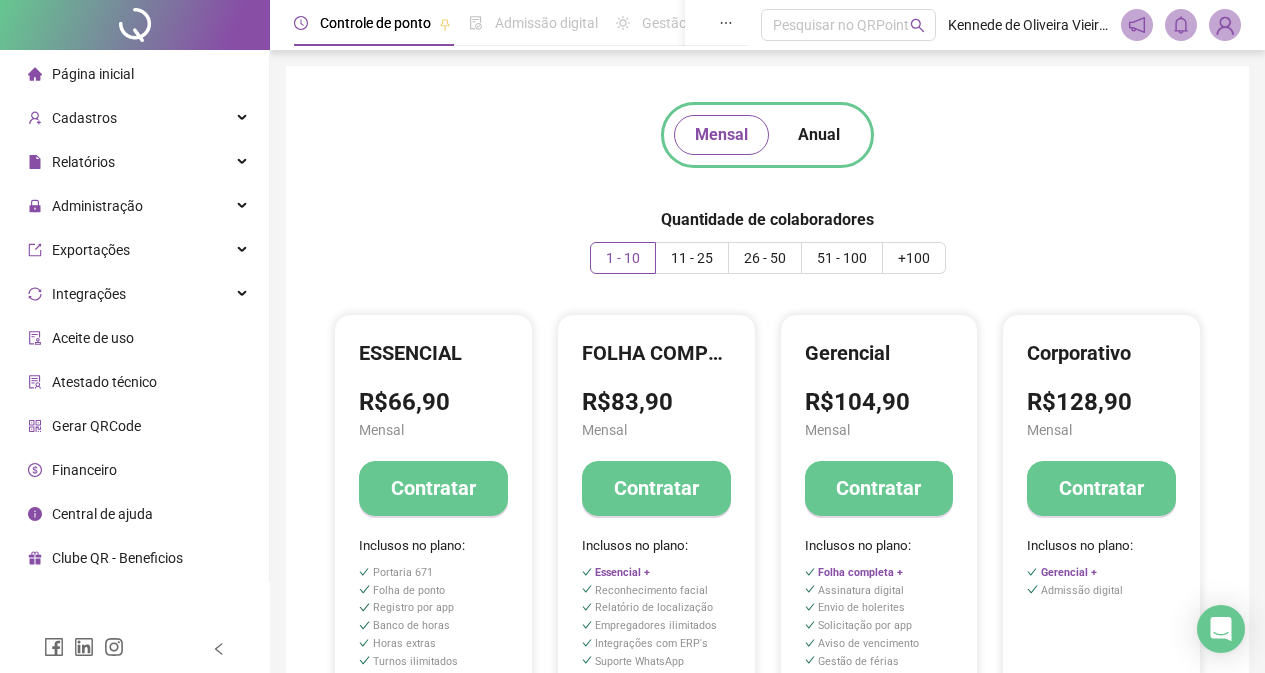 click on "Aceite de uso" at bounding box center [93, 338] 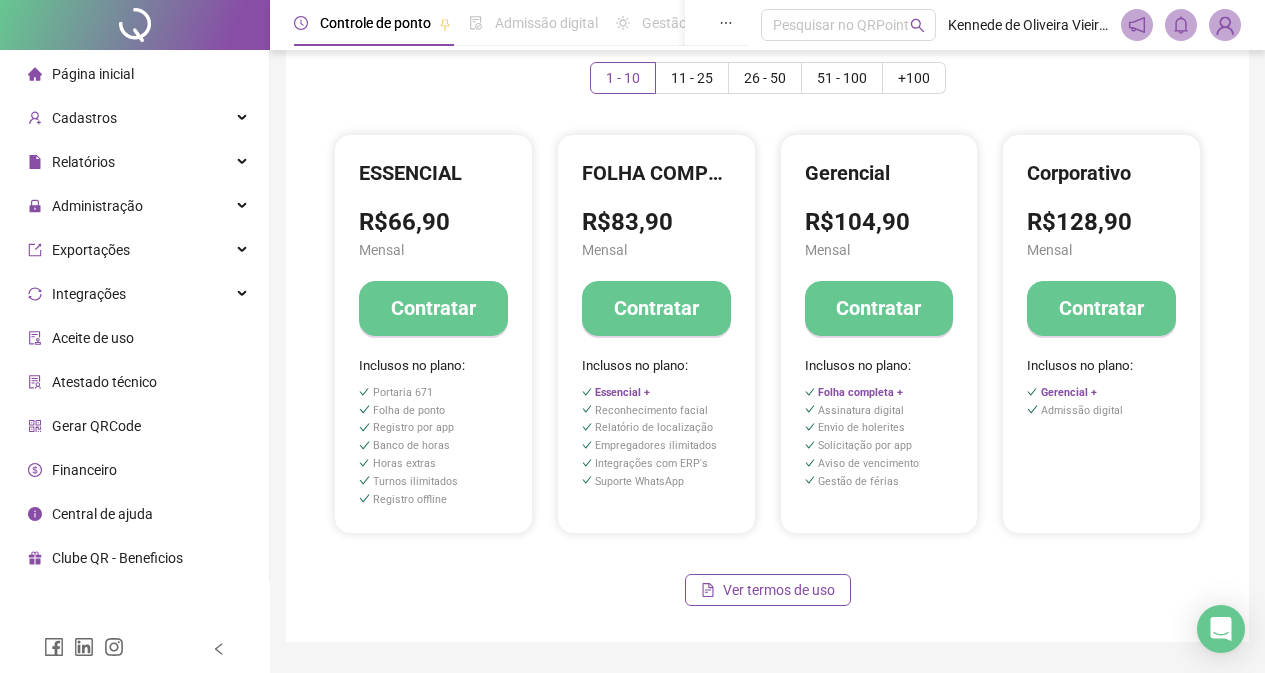 scroll, scrollTop: 200, scrollLeft: 0, axis: vertical 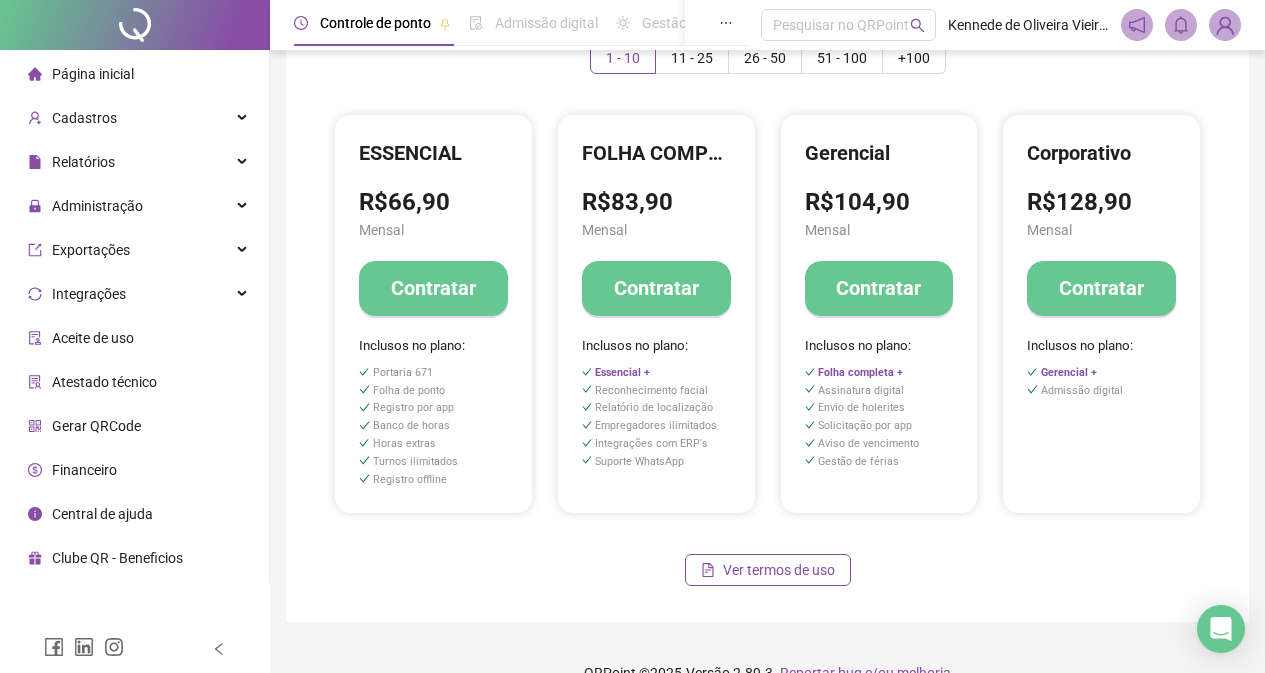 click on "Clube QR - Beneficios" at bounding box center (117, 558) 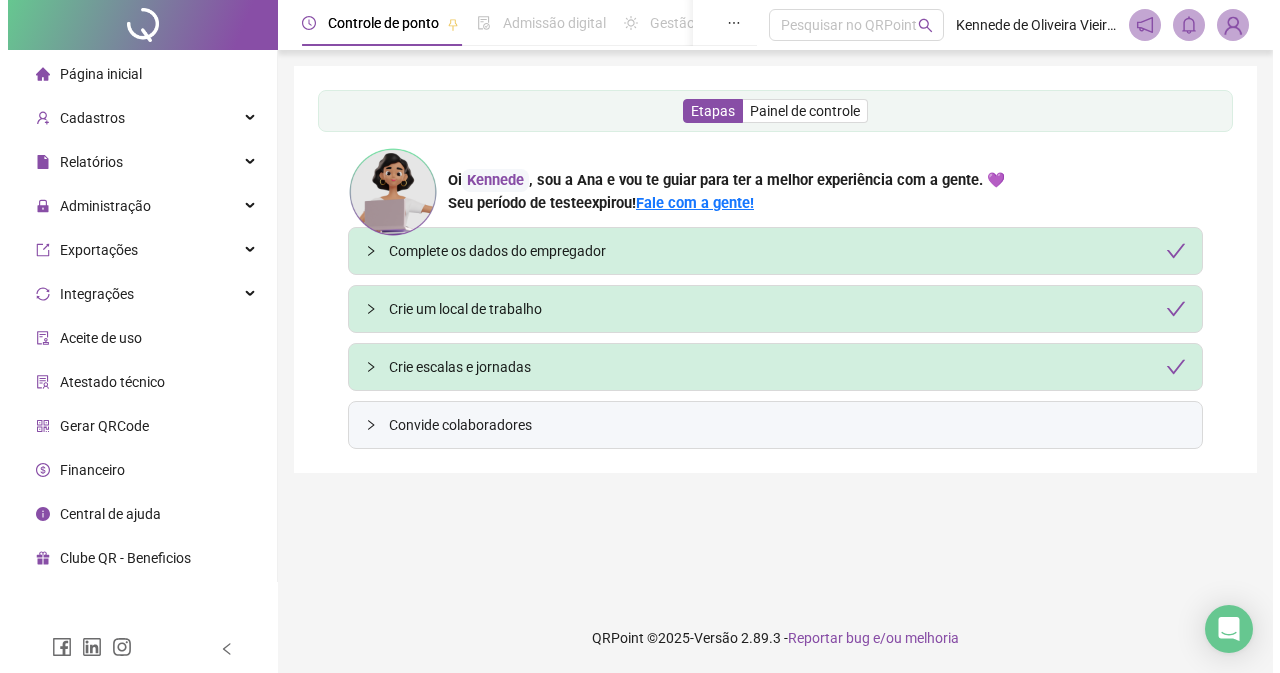 scroll, scrollTop: 0, scrollLeft: 0, axis: both 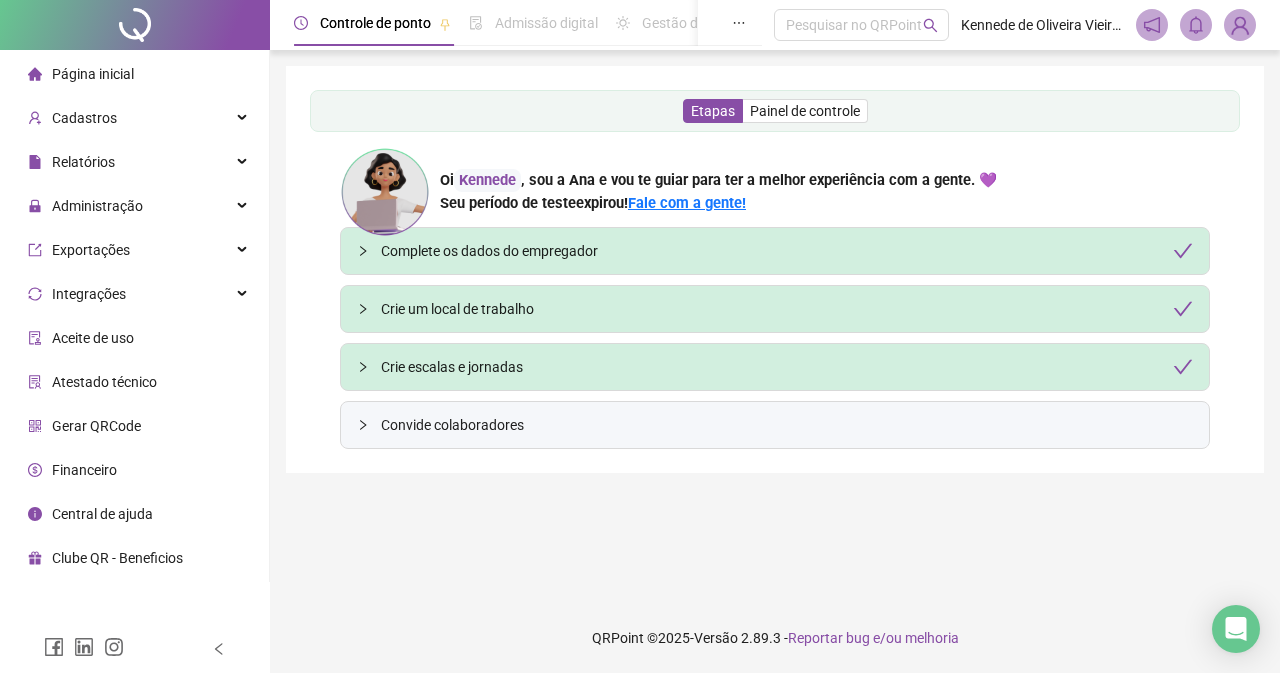 click on "Financeiro" at bounding box center [84, 470] 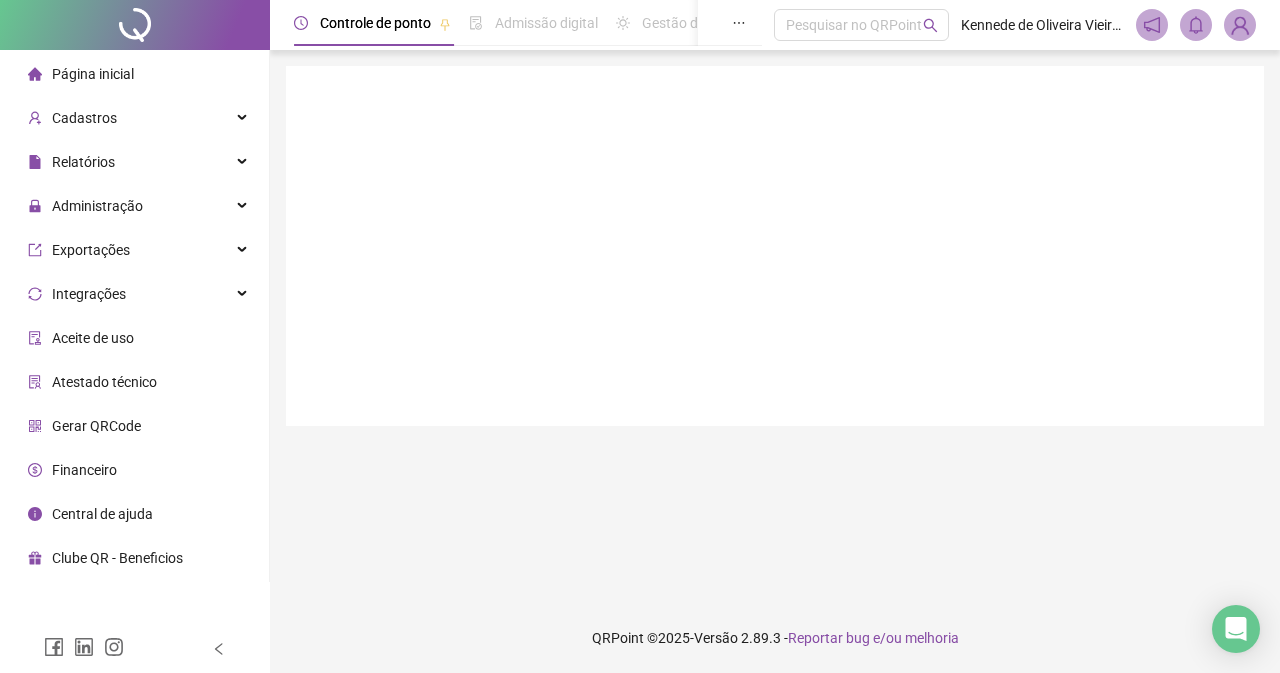 click on "Gerar QRCode" at bounding box center (96, 426) 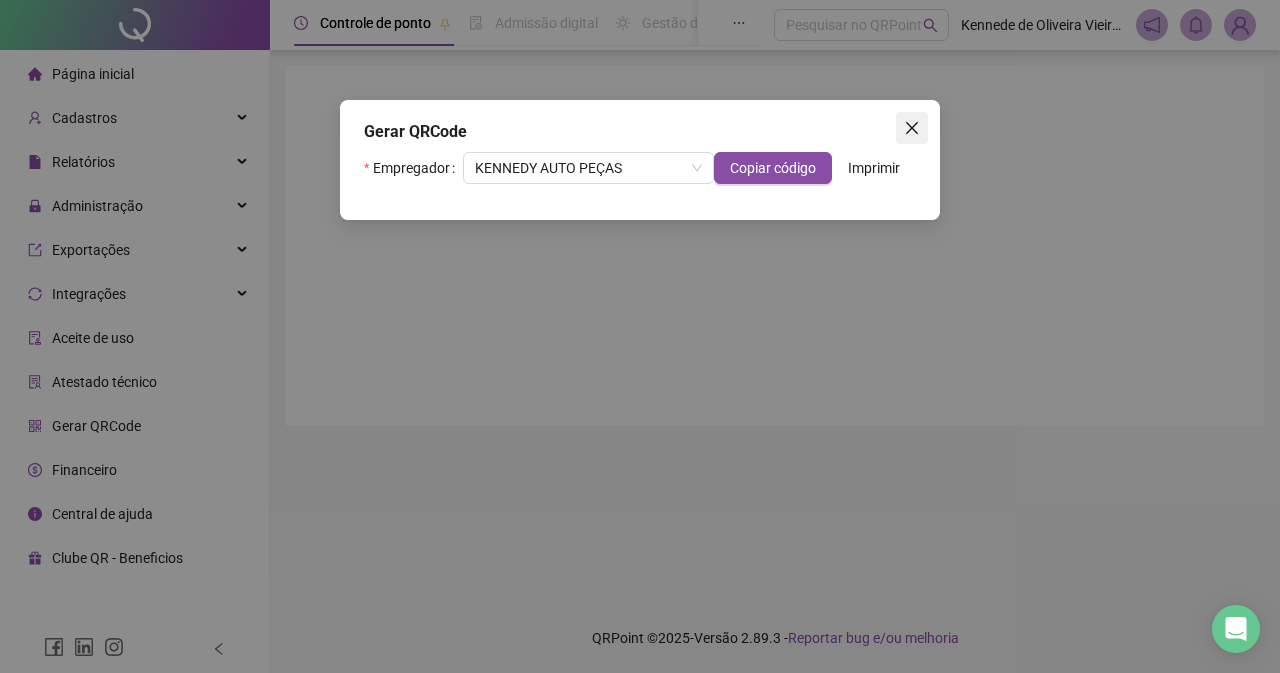 click at bounding box center (912, 128) 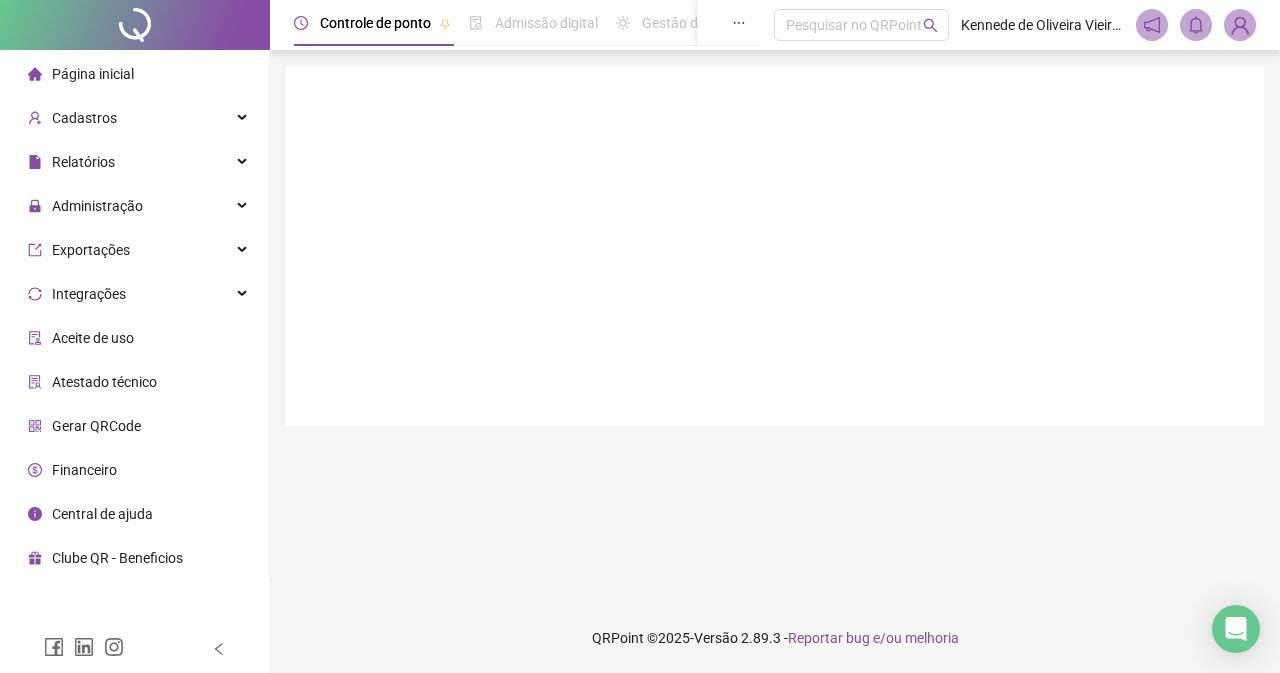 click on "Página inicial" at bounding box center (134, 74) 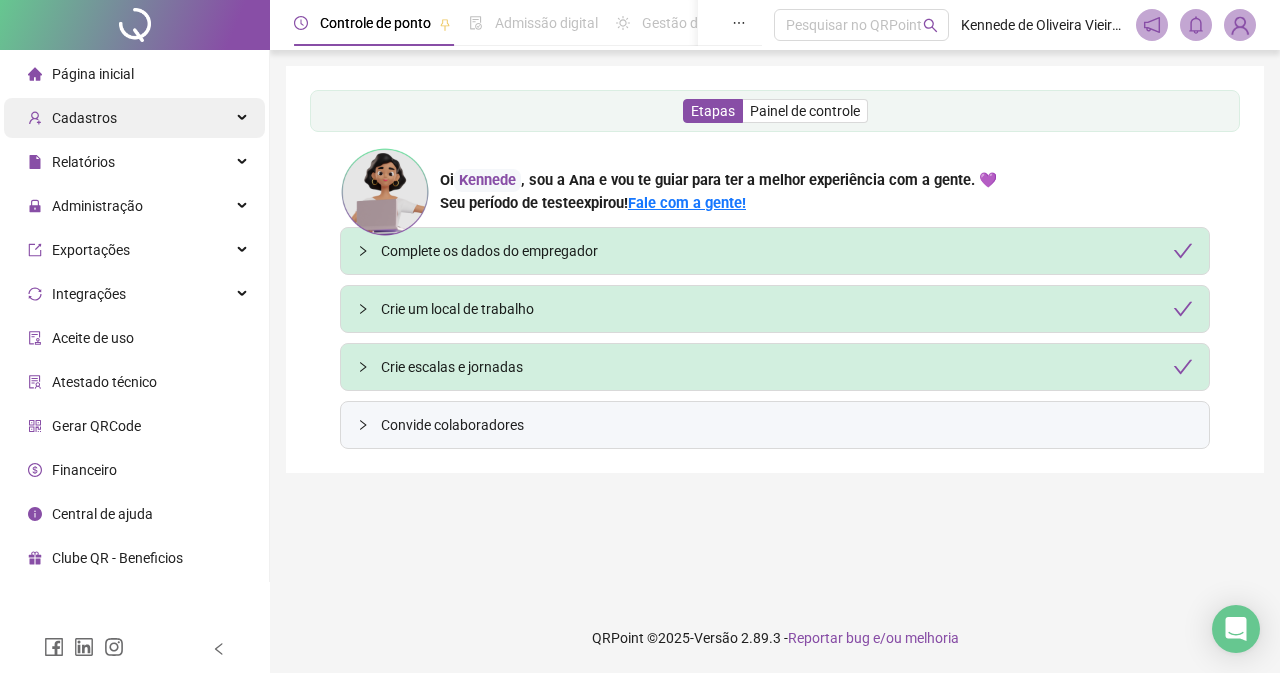 click on "Cadastros" at bounding box center (134, 118) 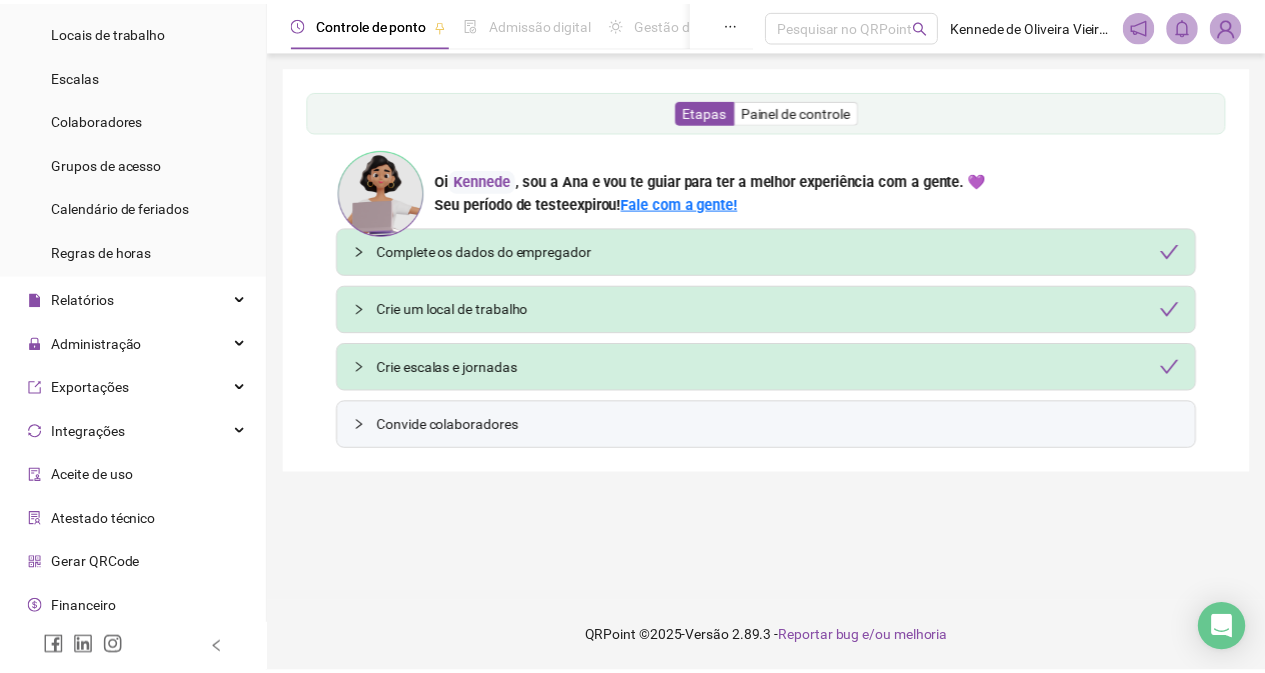 scroll, scrollTop: 225, scrollLeft: 0, axis: vertical 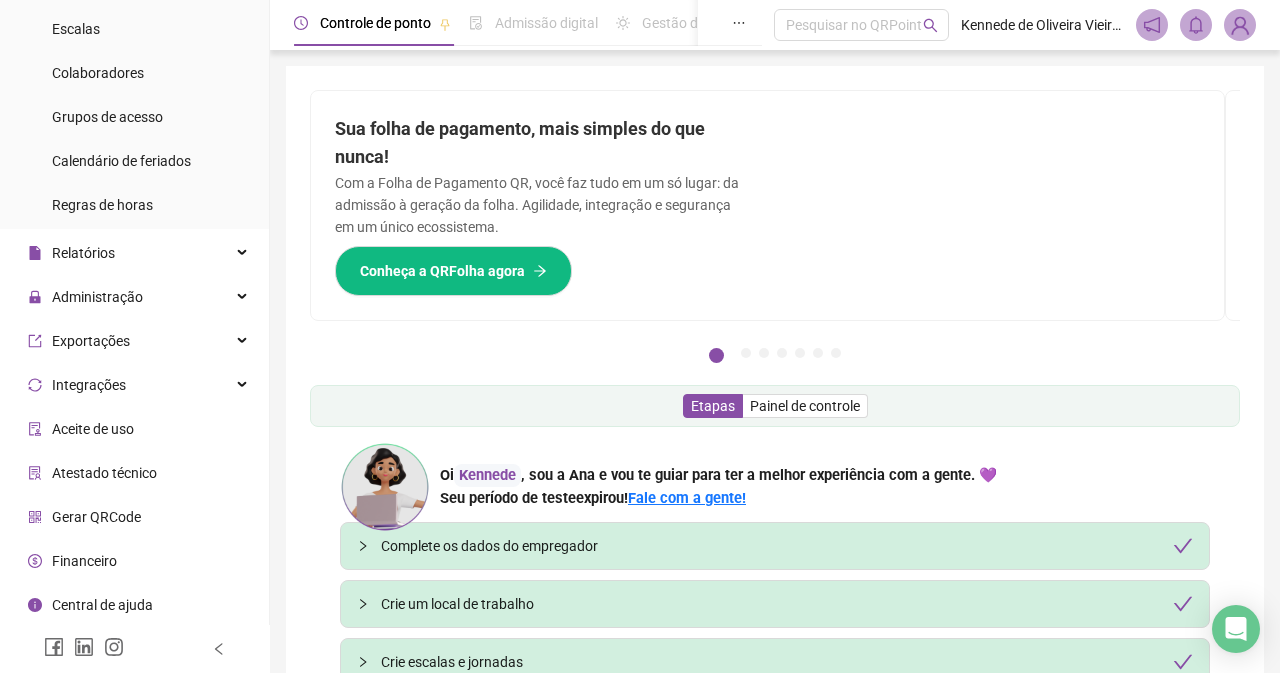 click on "Cadastros" at bounding box center (134, -107) 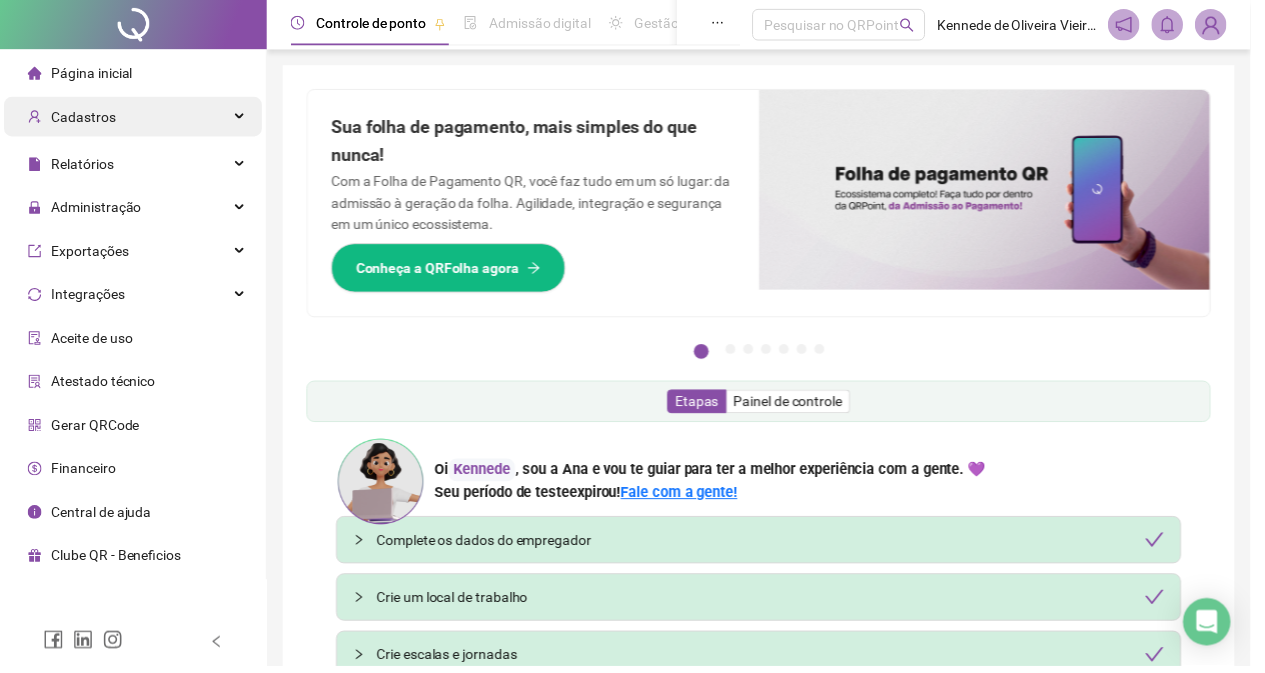 scroll, scrollTop: 0, scrollLeft: 0, axis: both 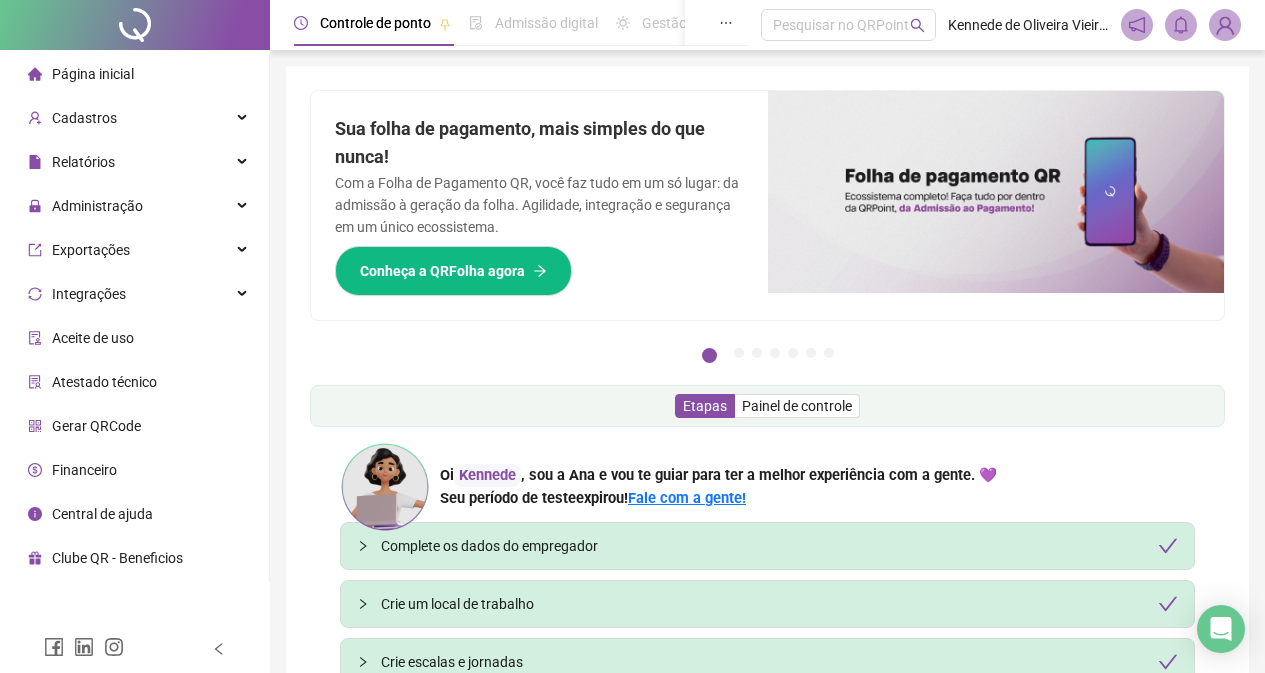 click at bounding box center [1225, 25] 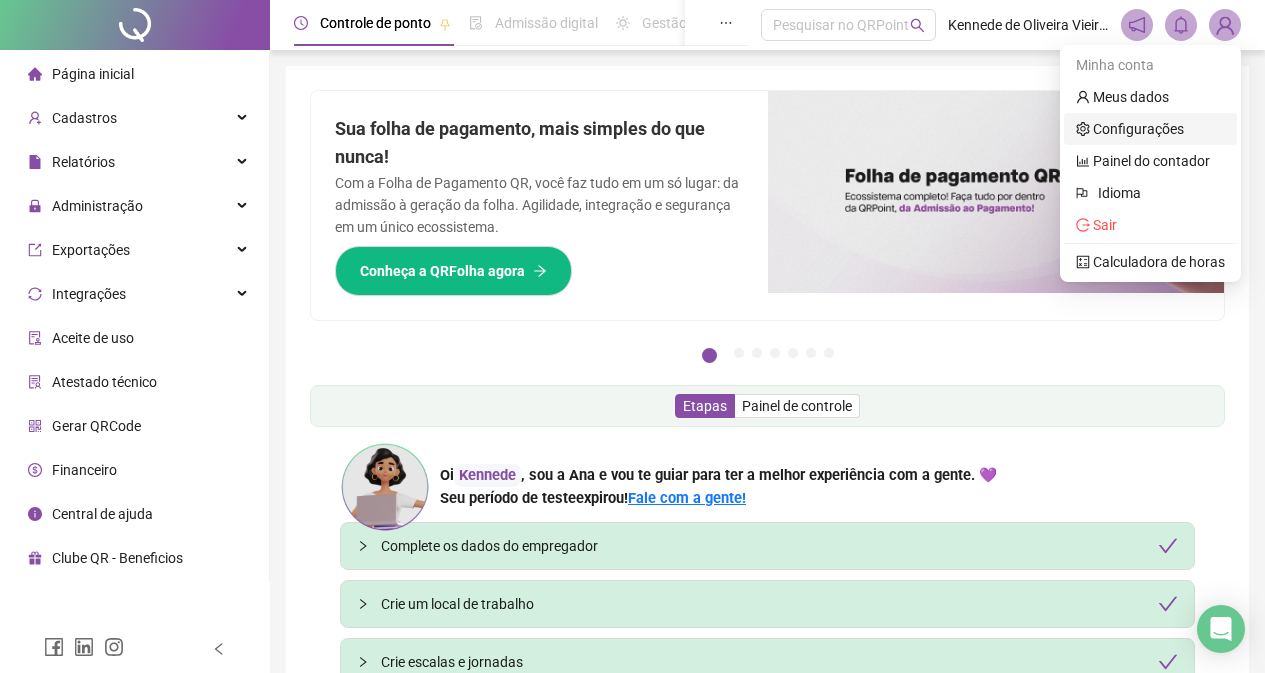 click on "Configurações" at bounding box center [1130, 129] 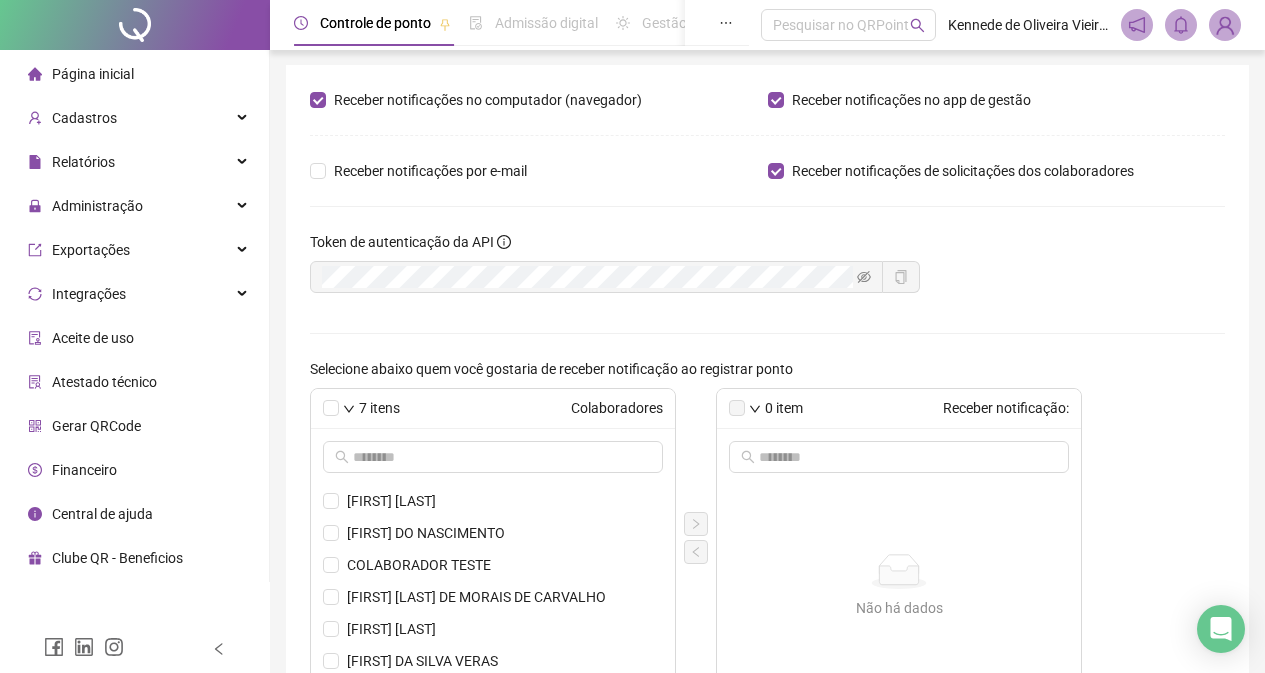 scroll, scrollTop: 0, scrollLeft: 0, axis: both 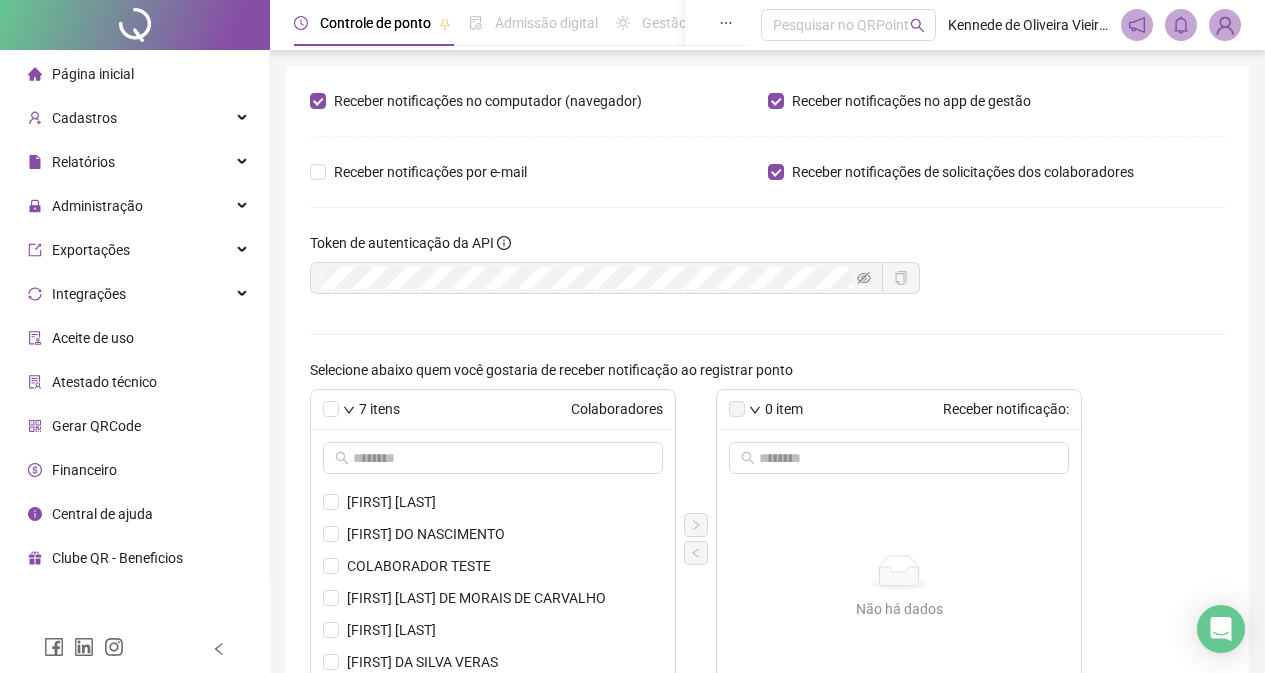 click at bounding box center (1225, 25) 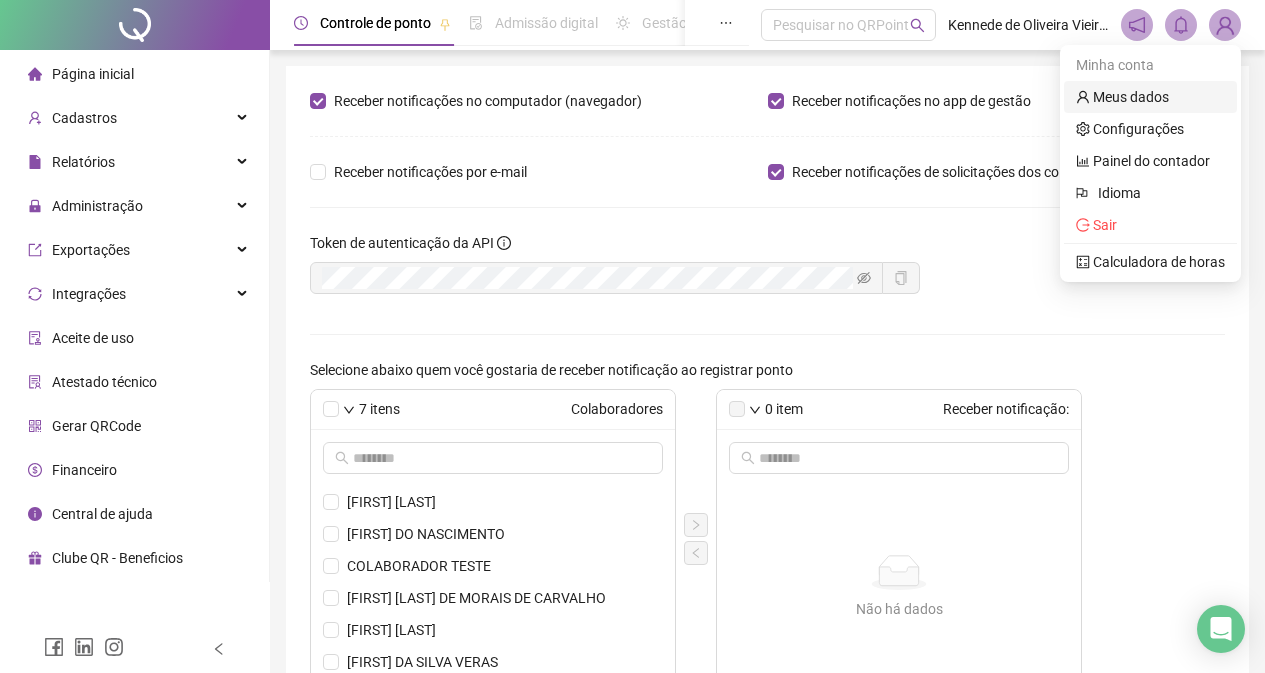 click on "Meus dados" at bounding box center (1122, 97) 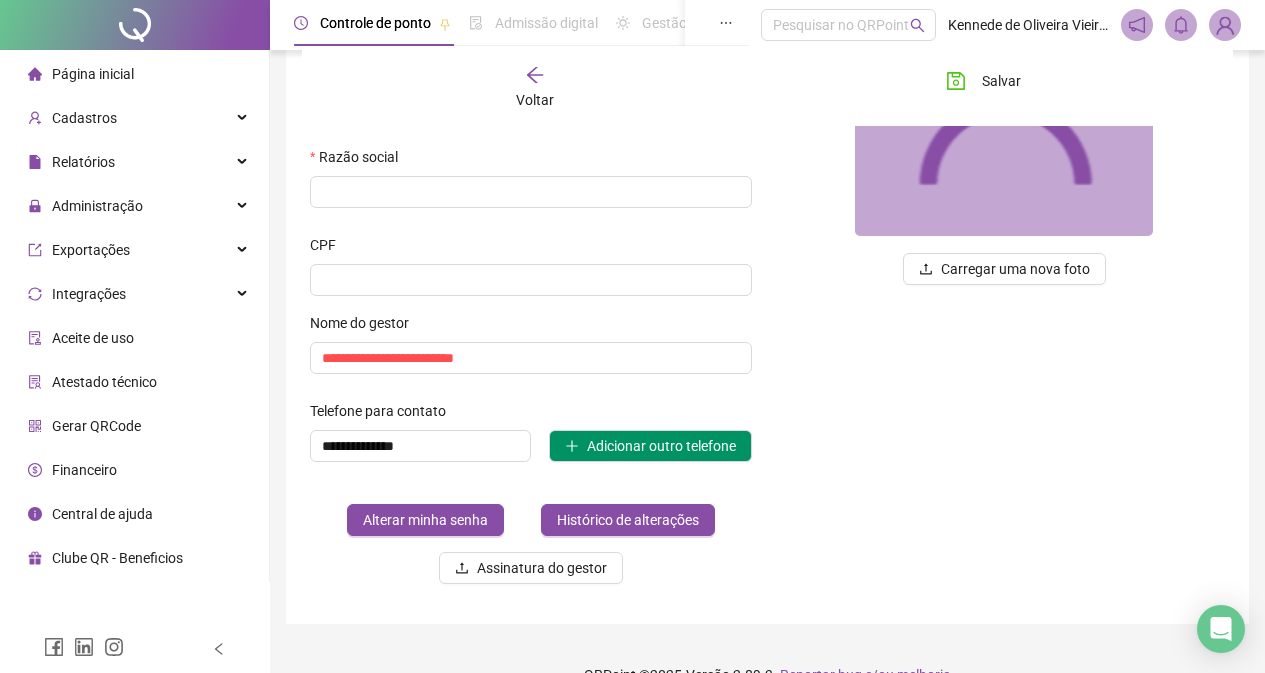 scroll, scrollTop: 325, scrollLeft: 0, axis: vertical 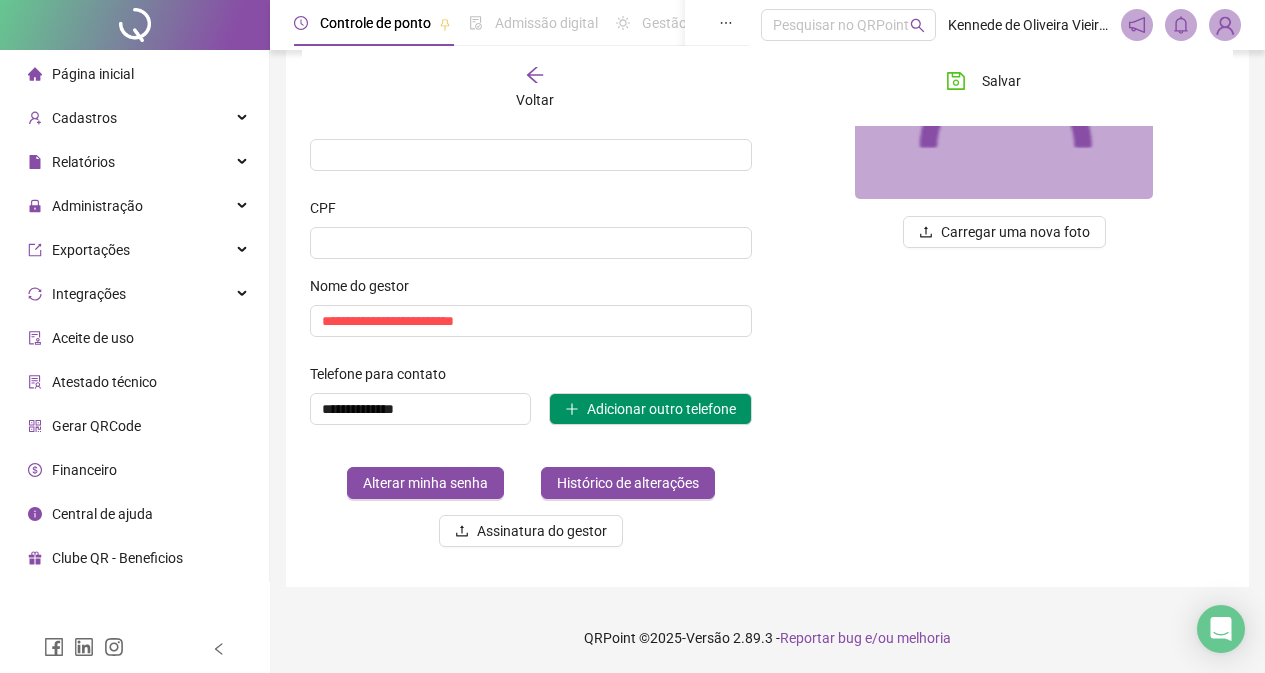 click at bounding box center (1137, 25) 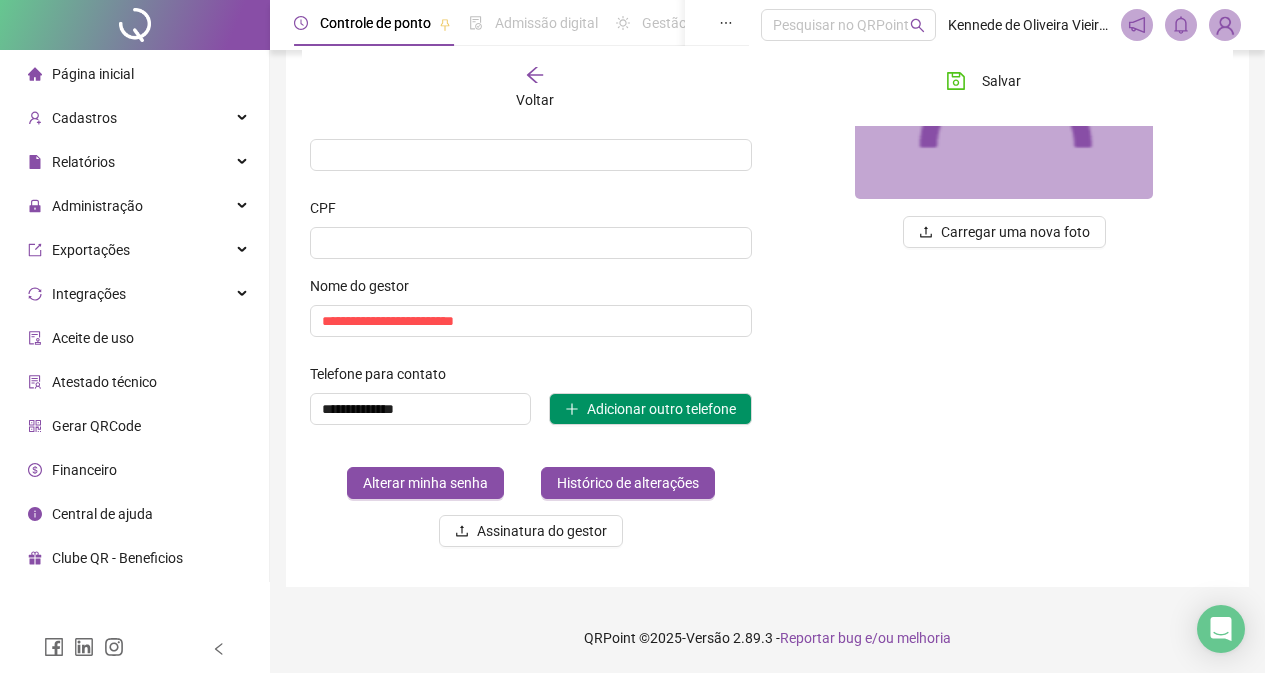 scroll, scrollTop: 0, scrollLeft: 0, axis: both 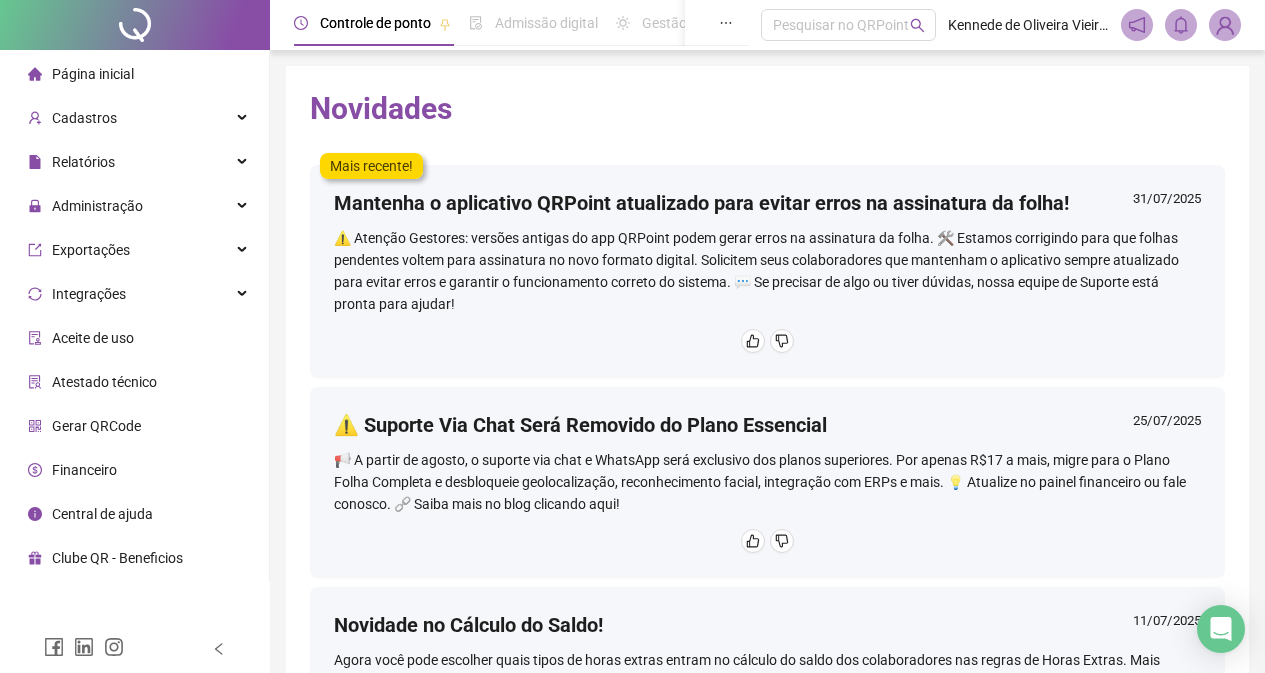 click on "Página inicial" at bounding box center [134, 74] 